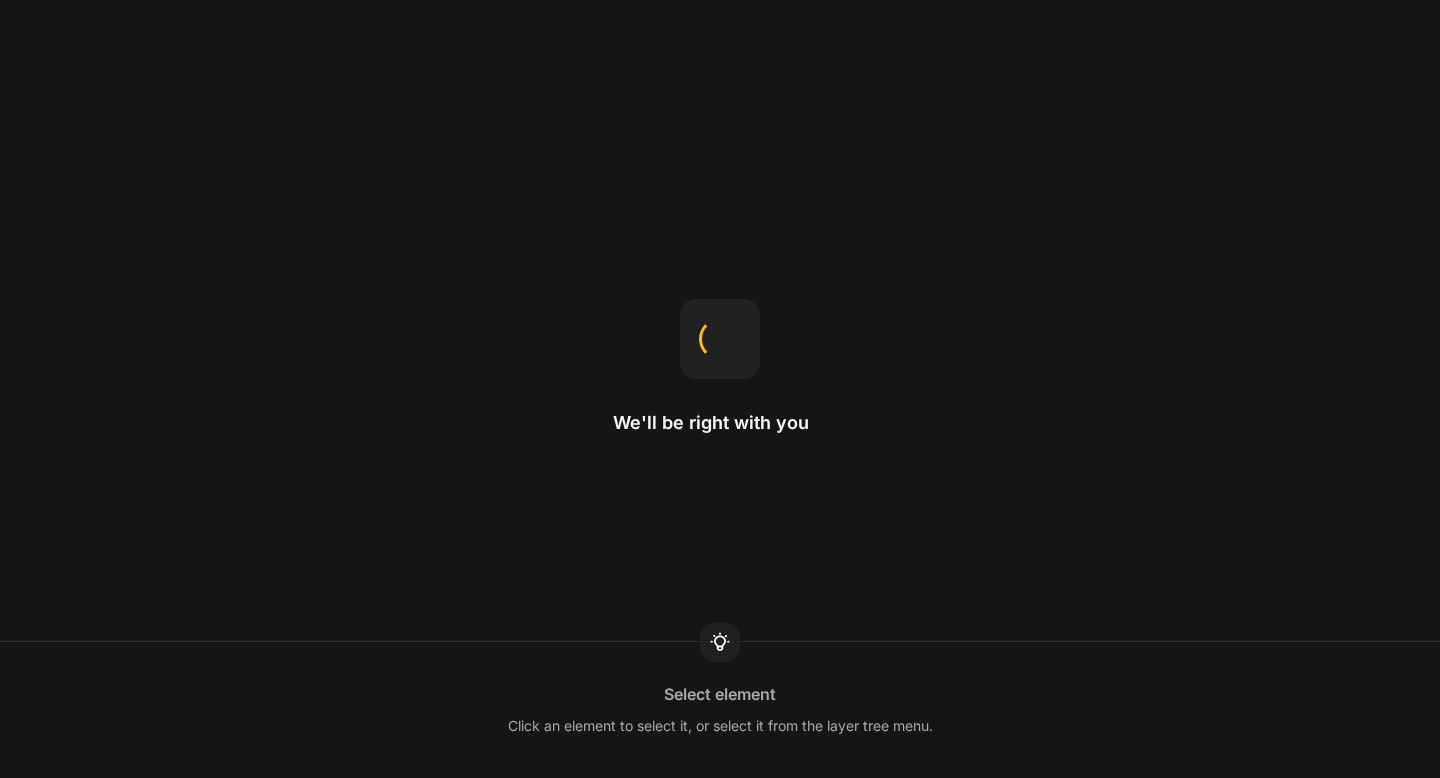 scroll, scrollTop: 0, scrollLeft: 0, axis: both 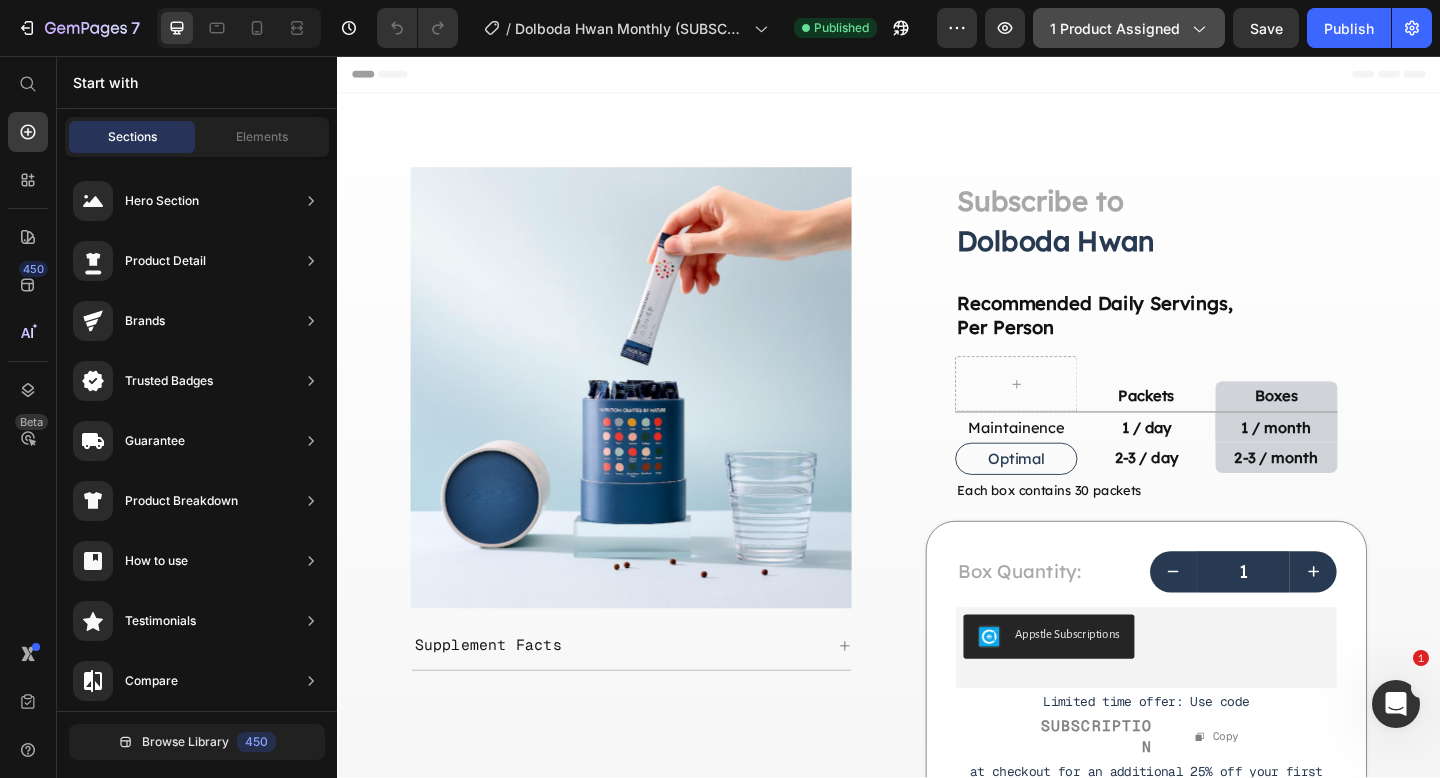 click 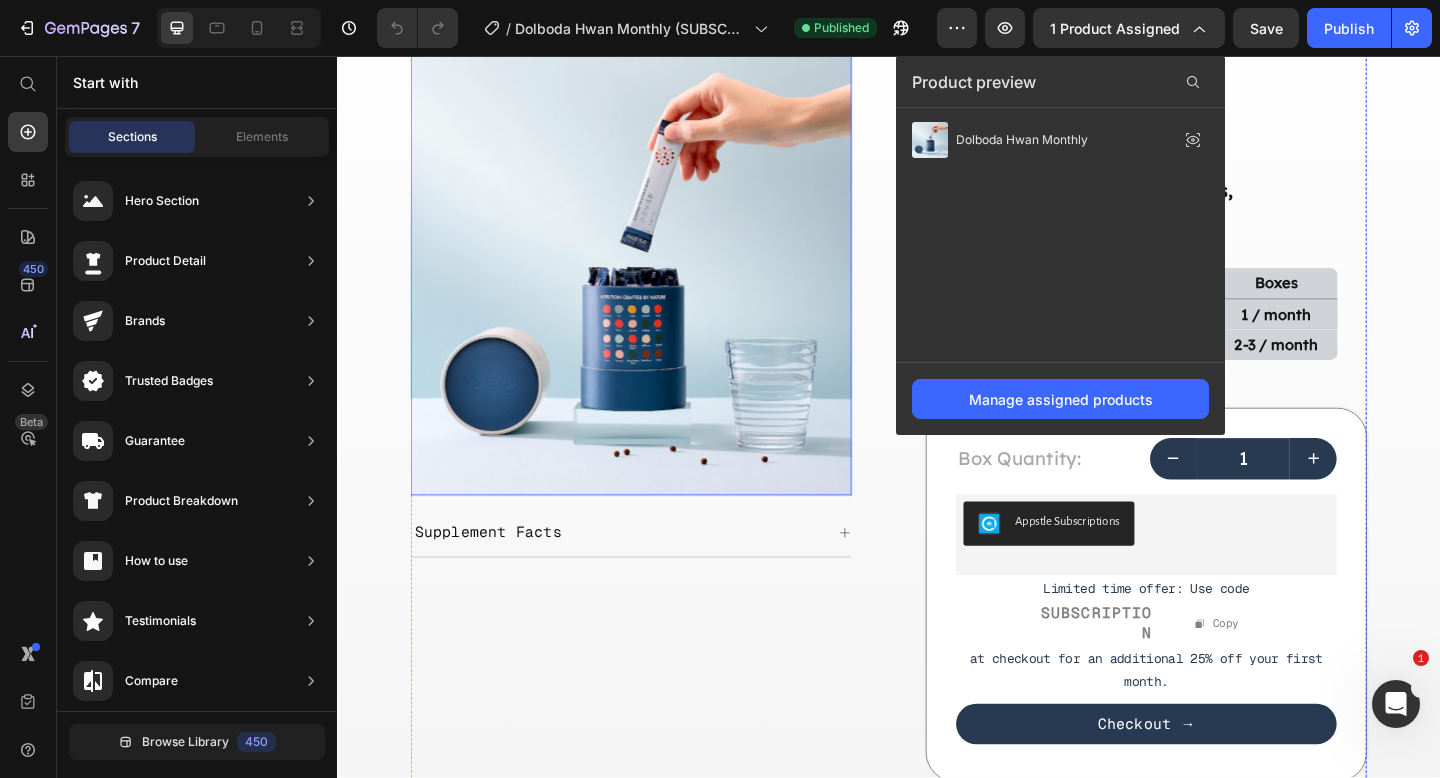 scroll, scrollTop: 64, scrollLeft: 0, axis: vertical 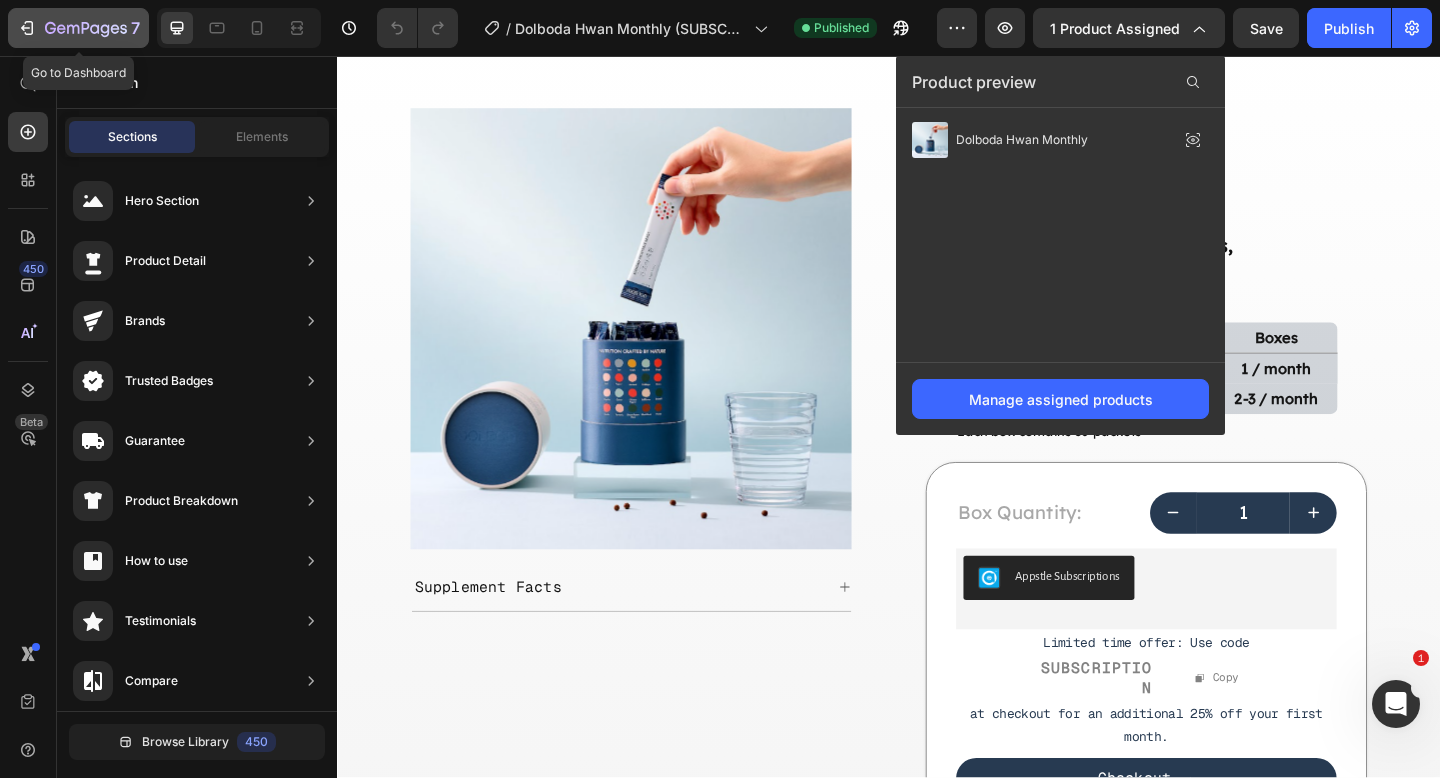 click on "7" at bounding box center (78, 28) 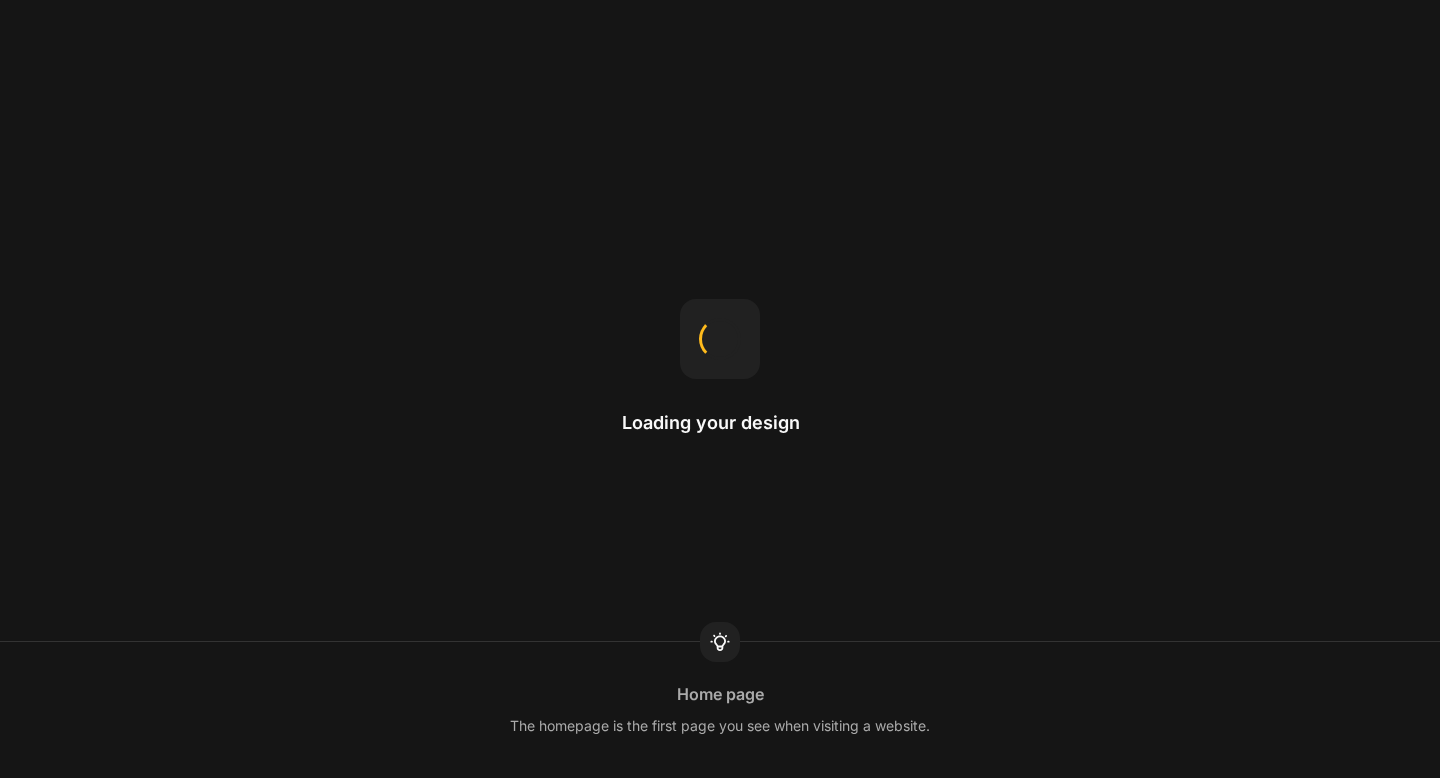 scroll, scrollTop: 0, scrollLeft: 0, axis: both 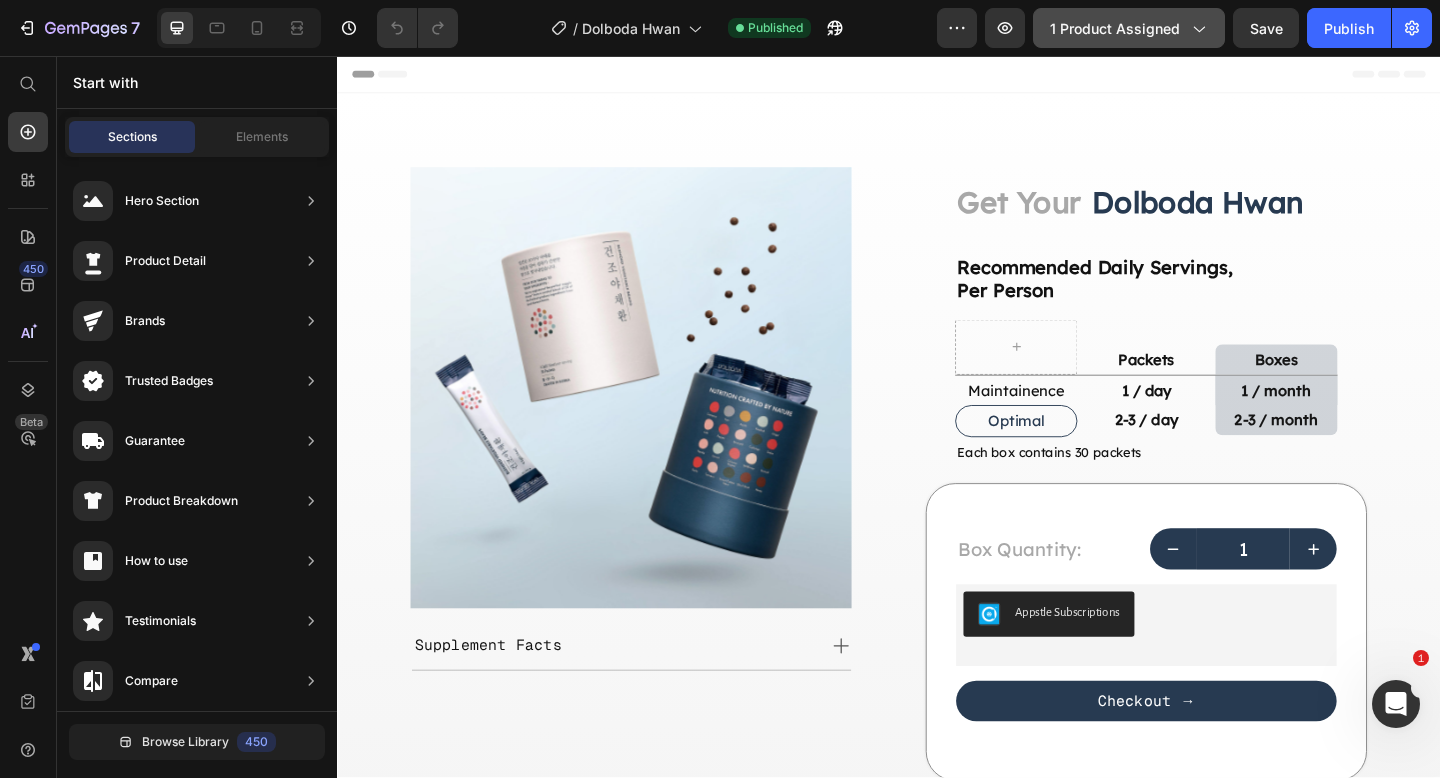 click 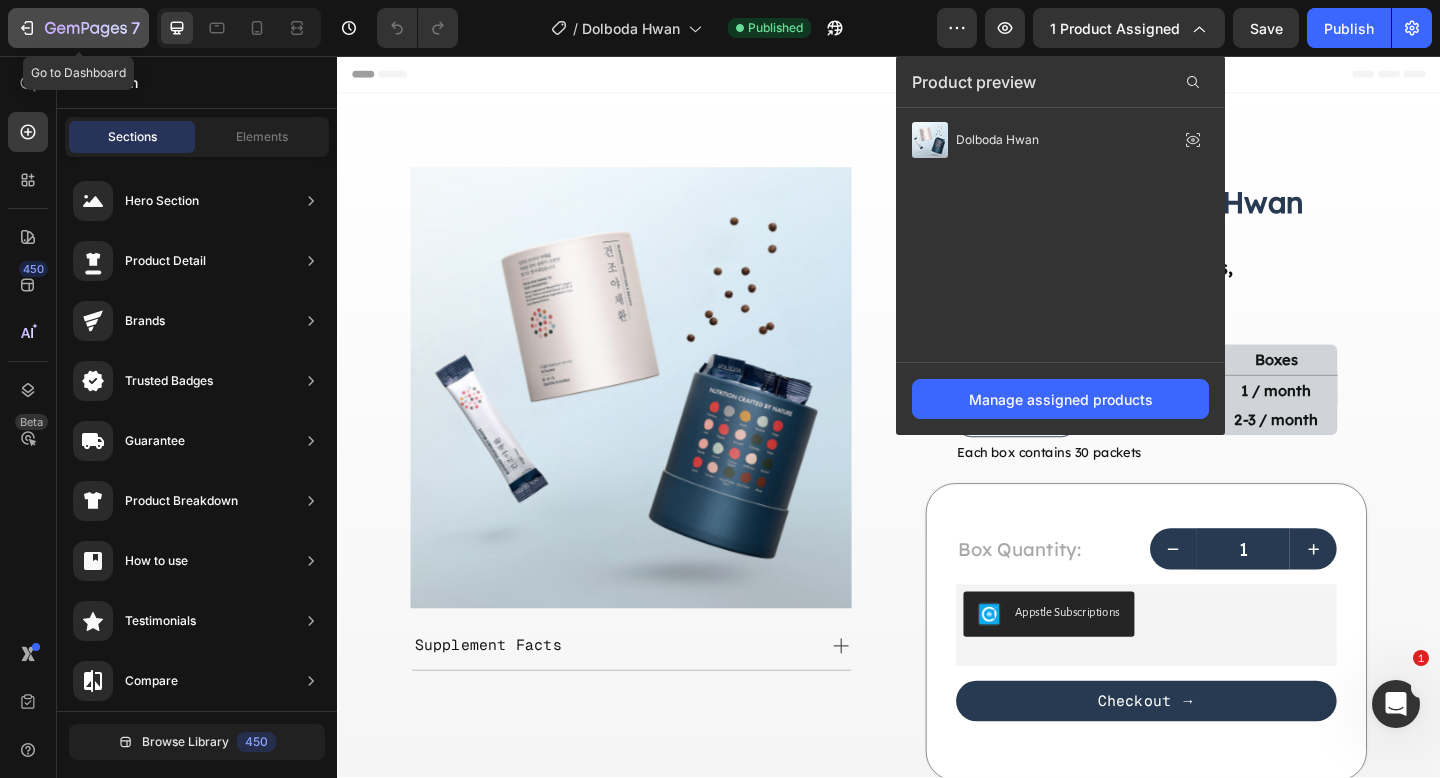click 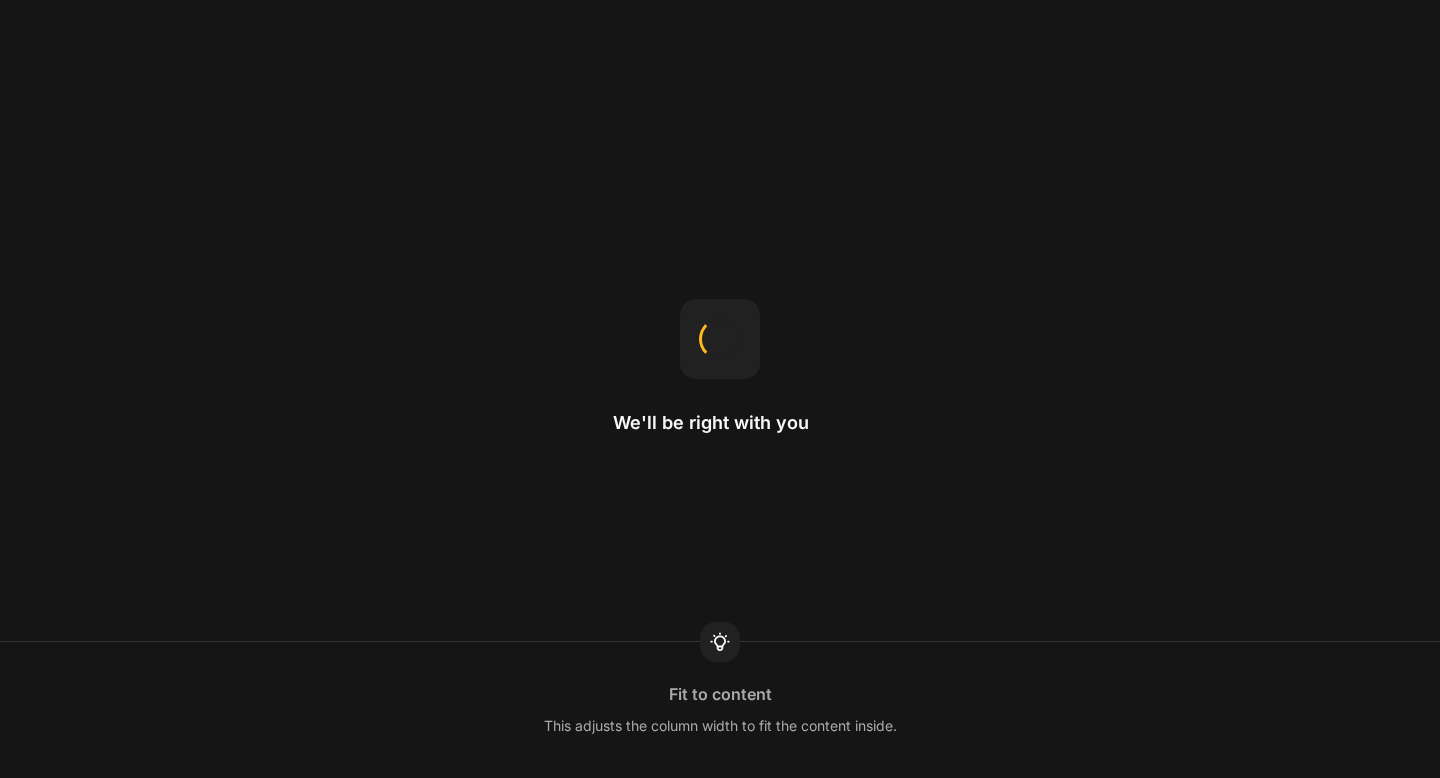 scroll, scrollTop: 0, scrollLeft: 0, axis: both 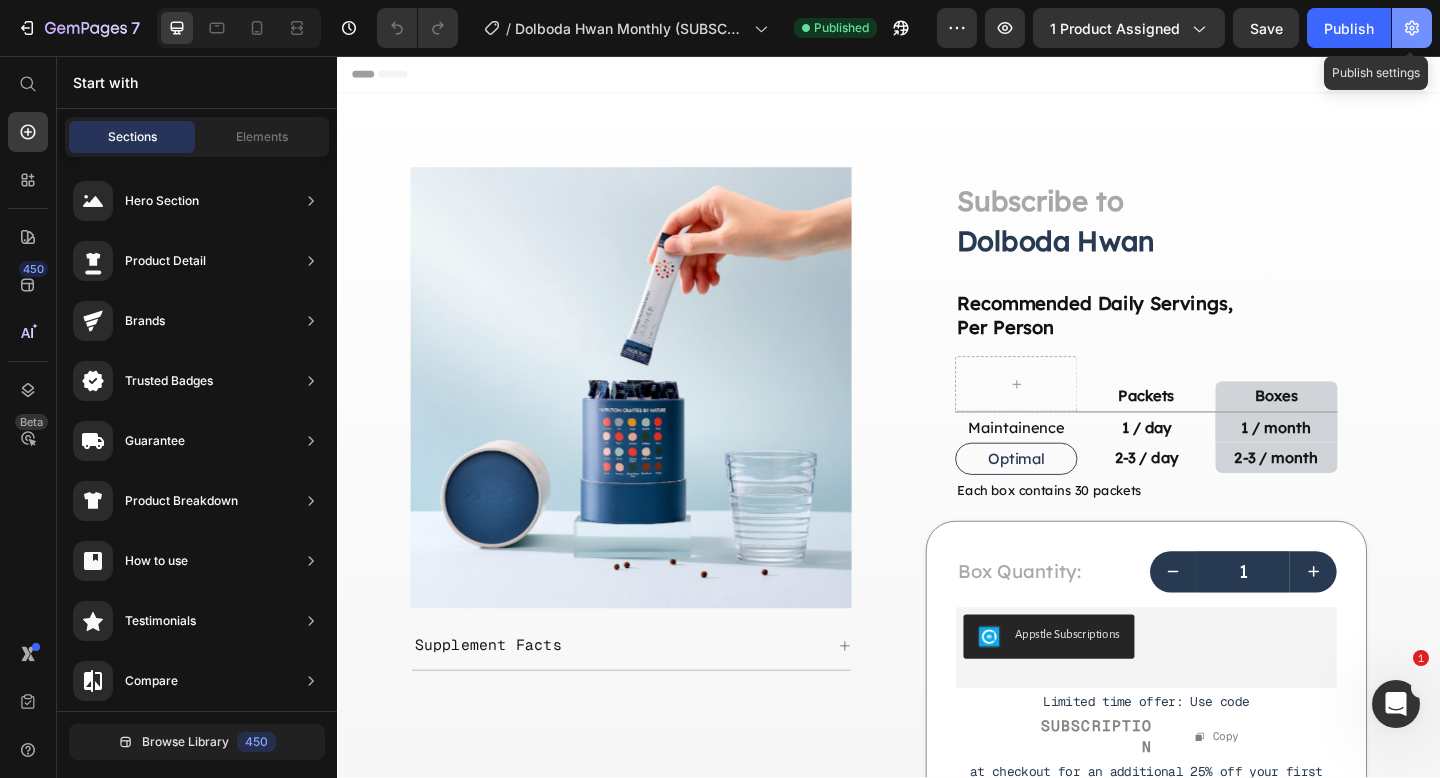 click 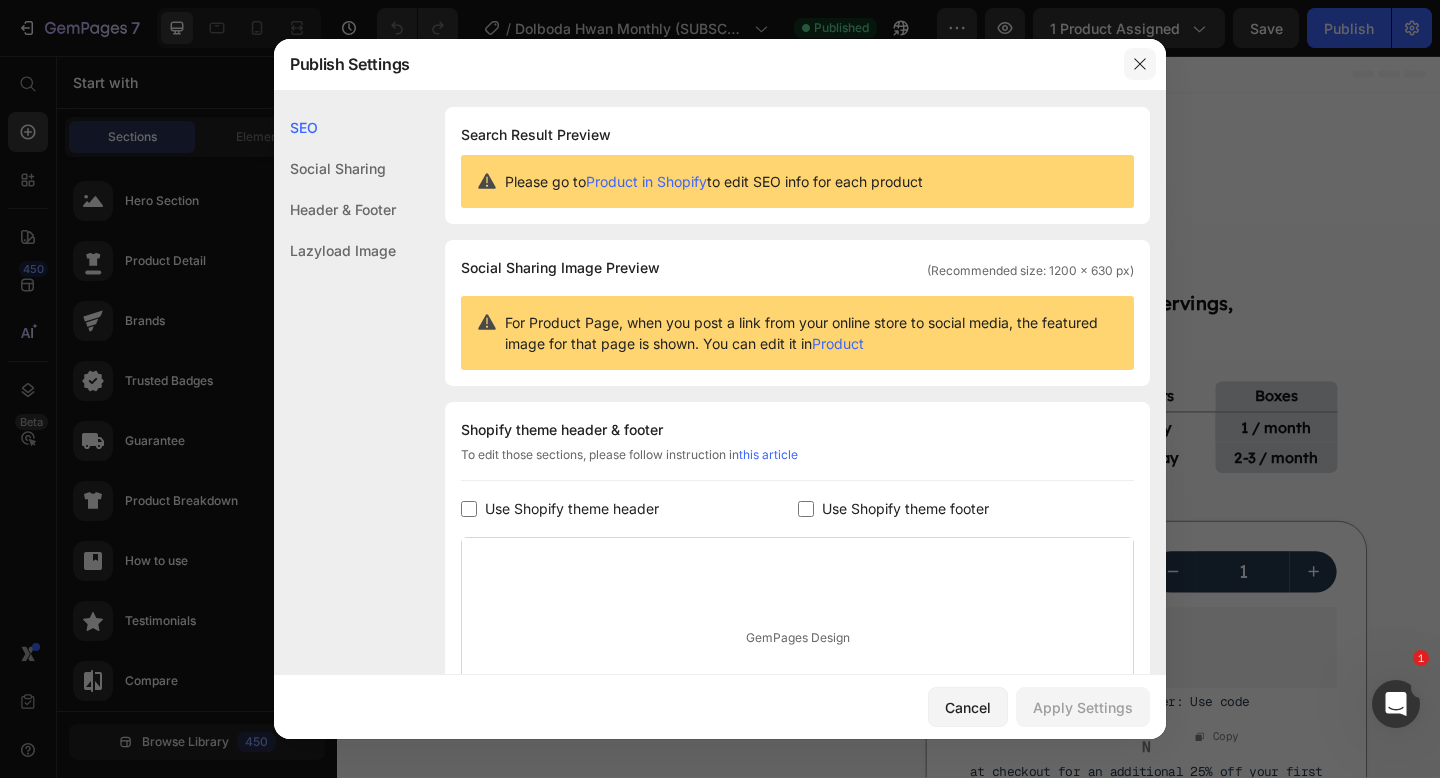 click at bounding box center [1140, 64] 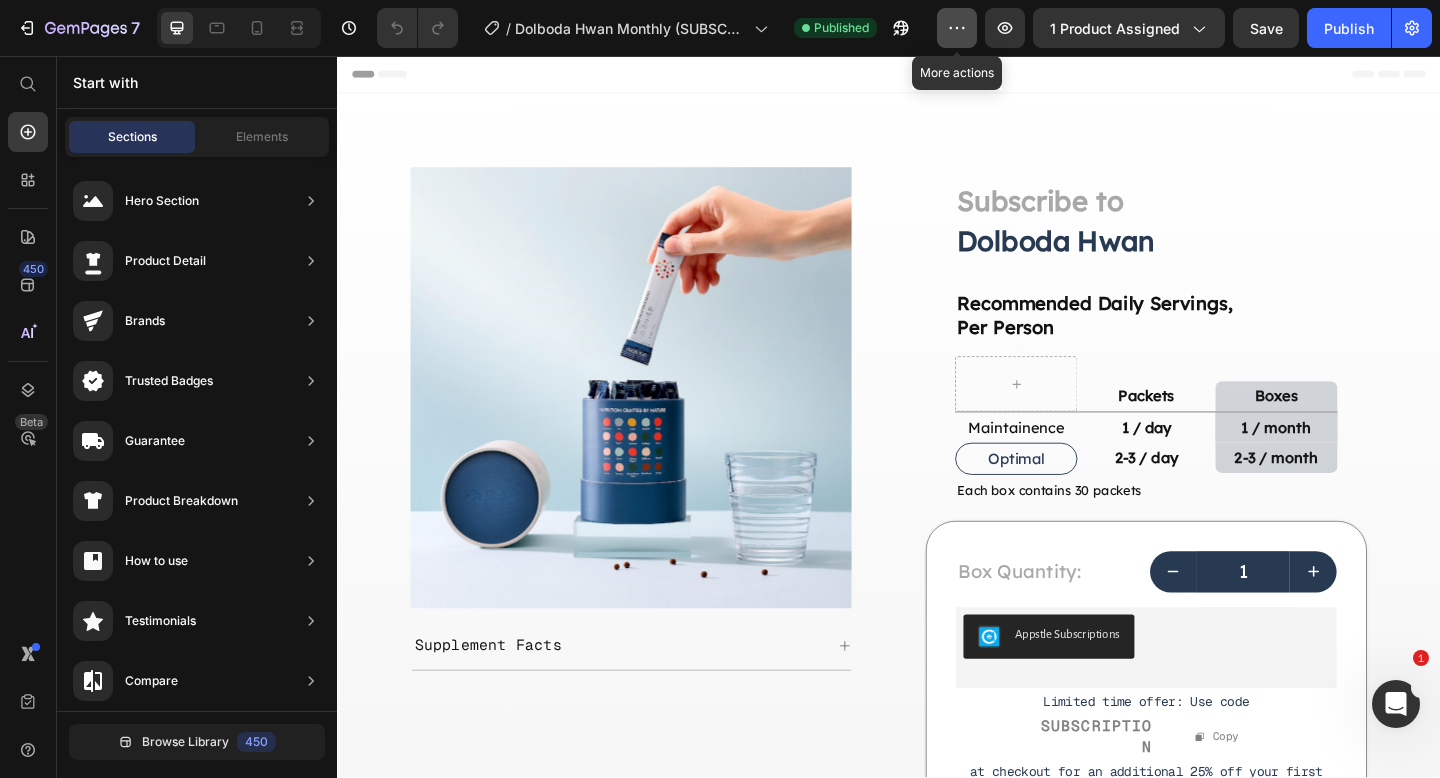 click 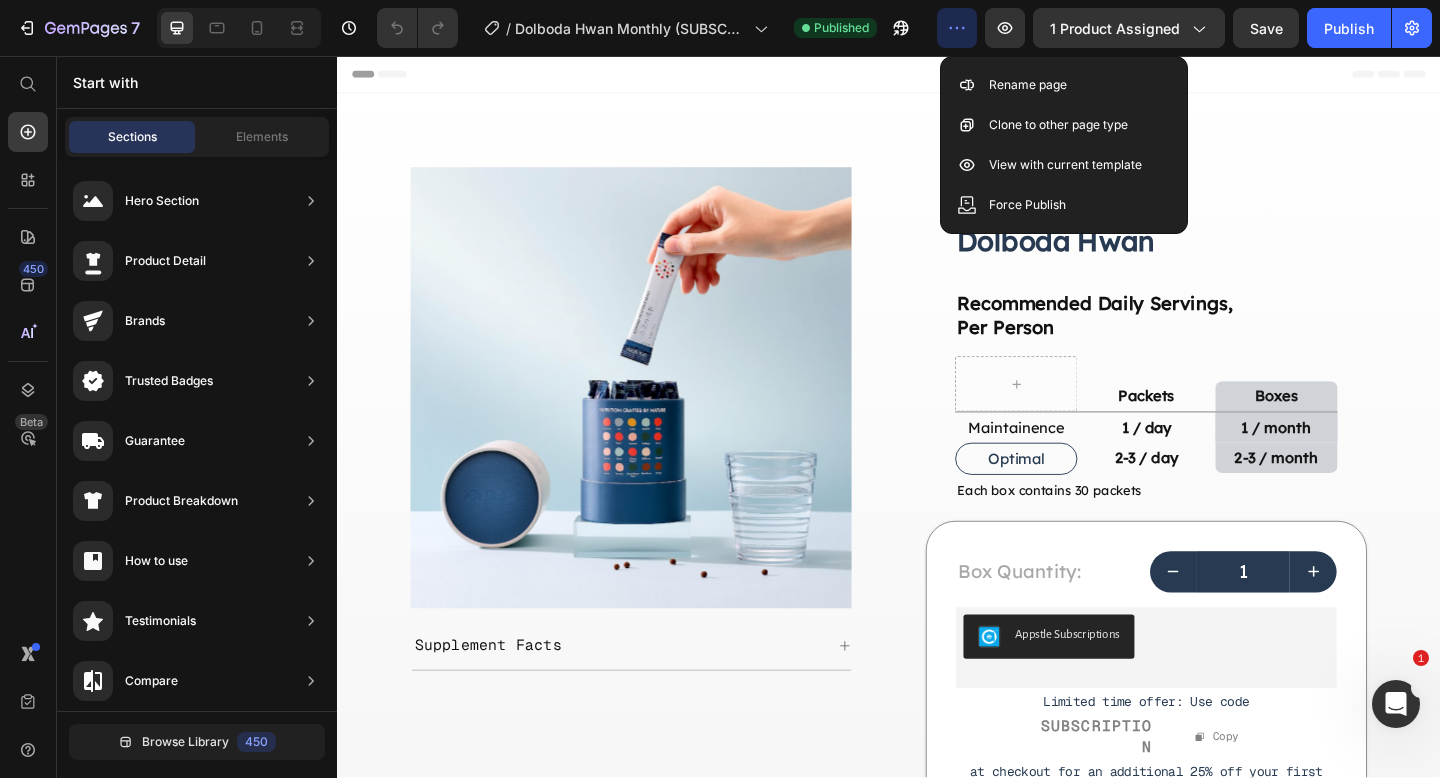 click 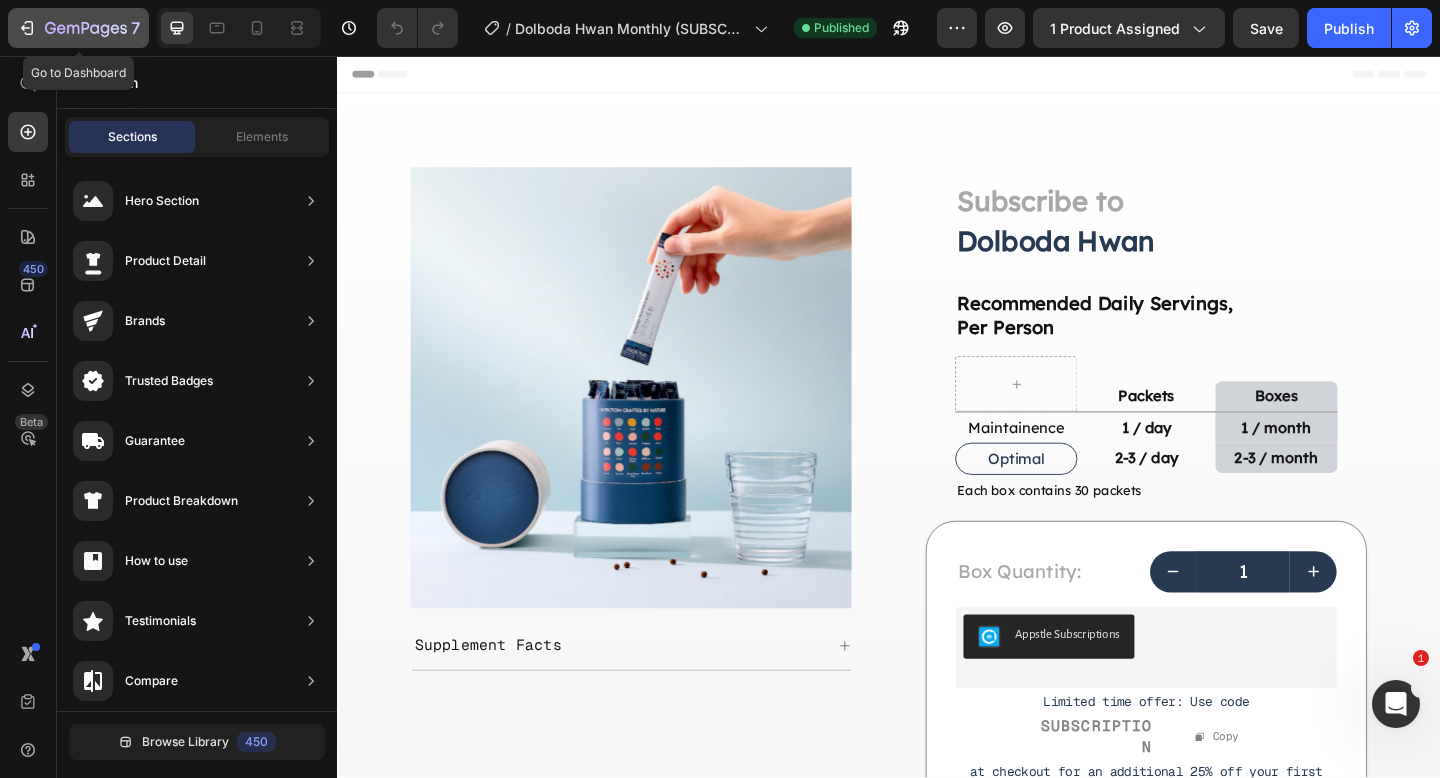 click 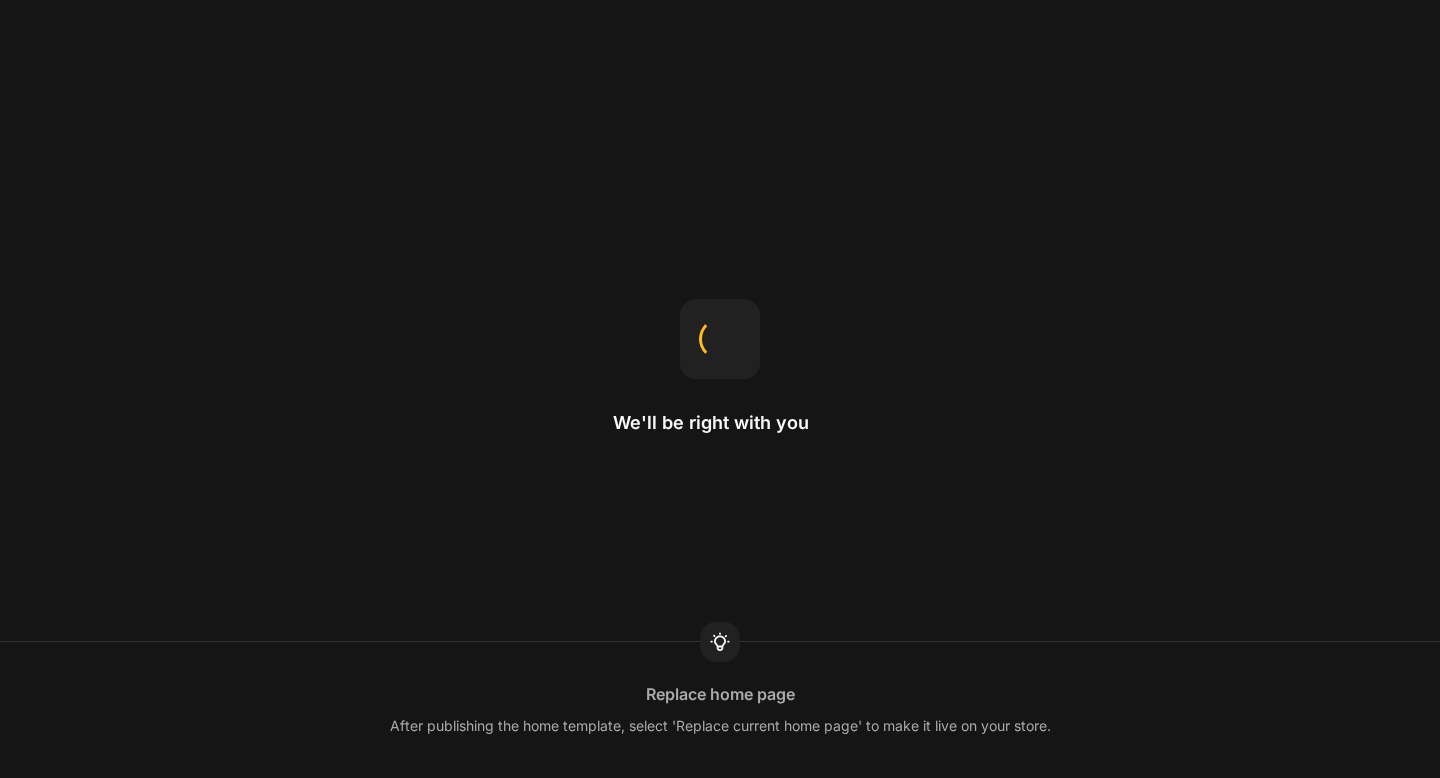 scroll, scrollTop: 0, scrollLeft: 0, axis: both 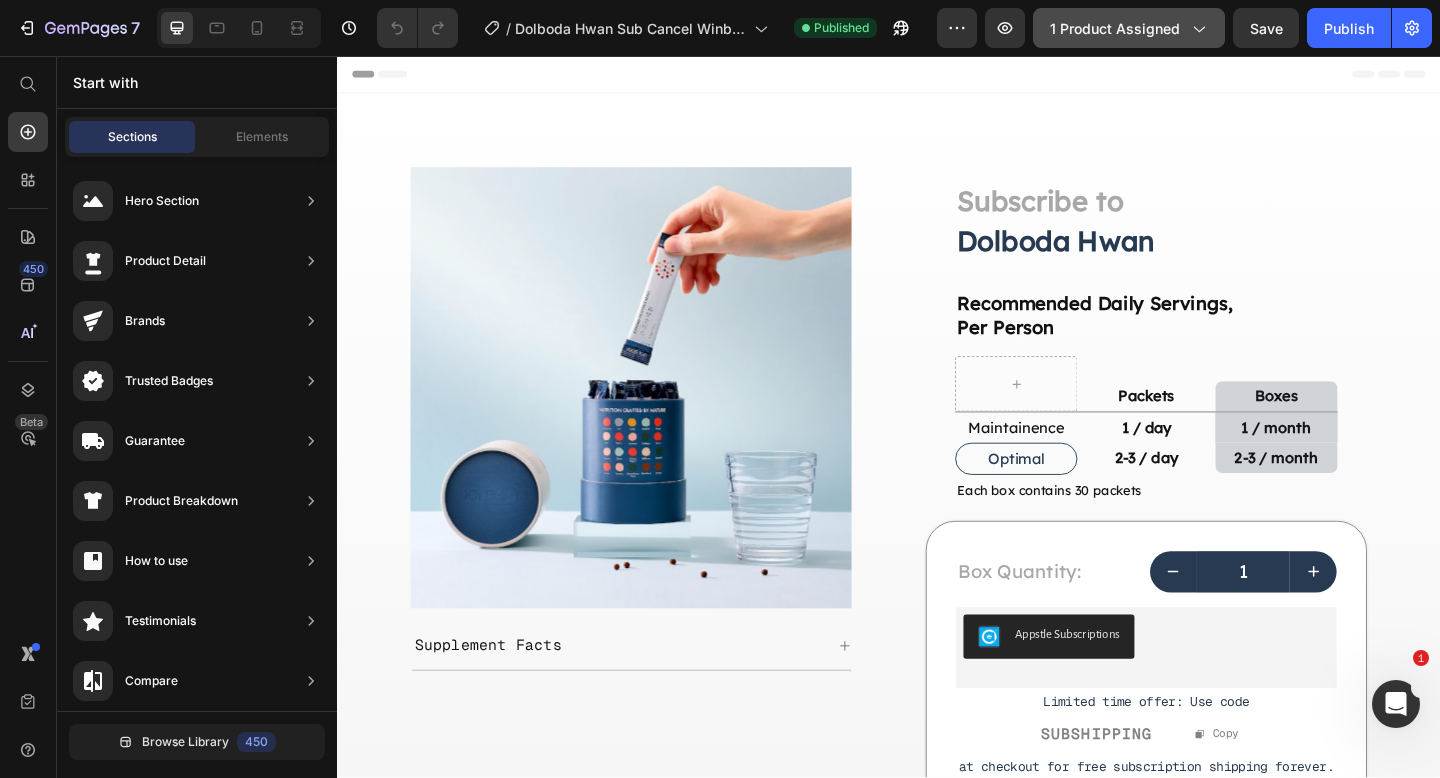 click 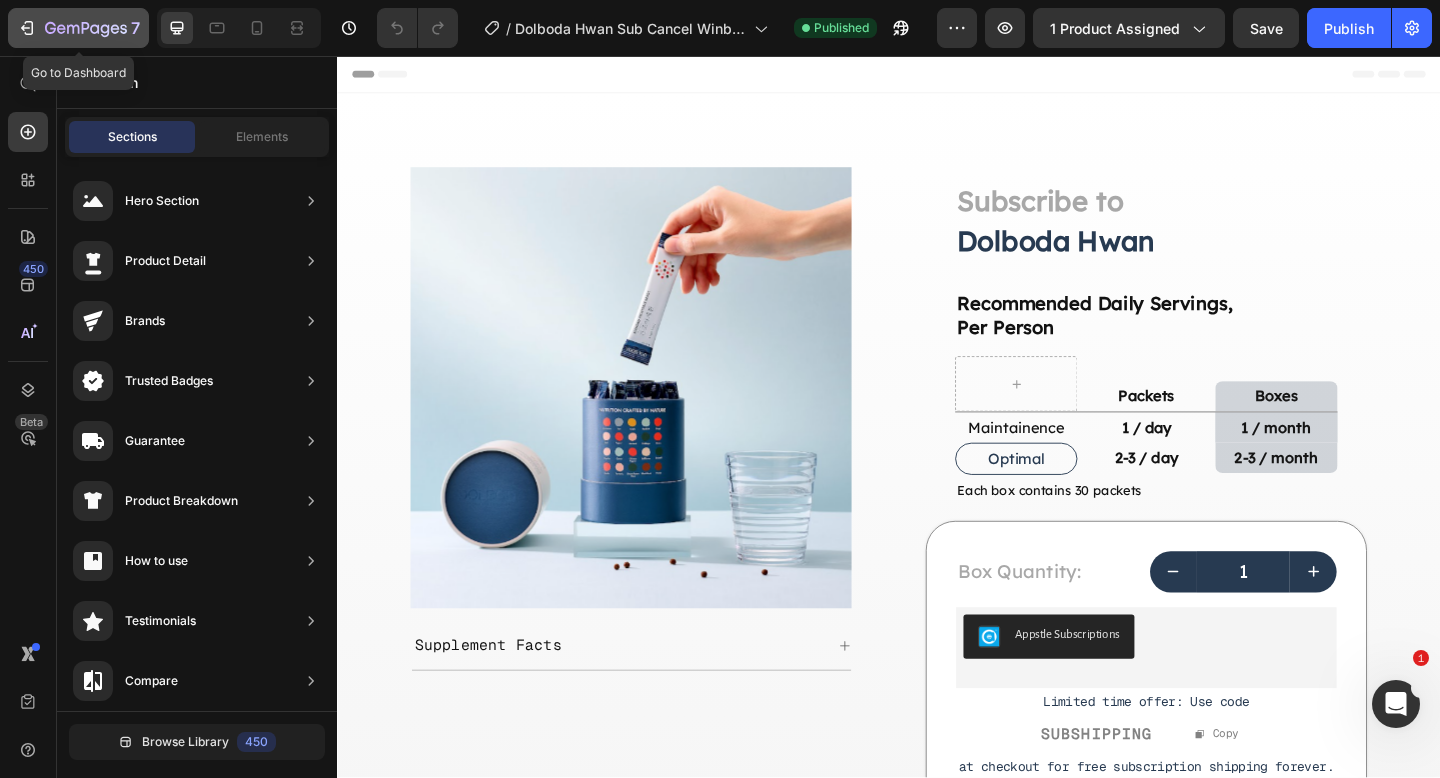 click 